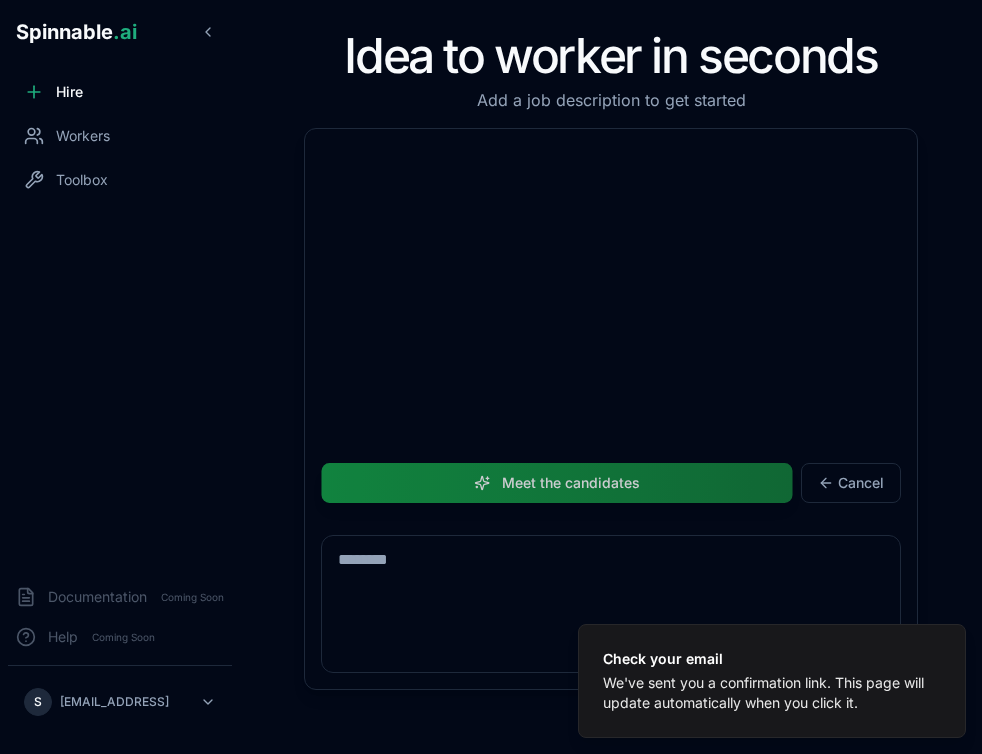 scroll, scrollTop: 0, scrollLeft: 0, axis: both 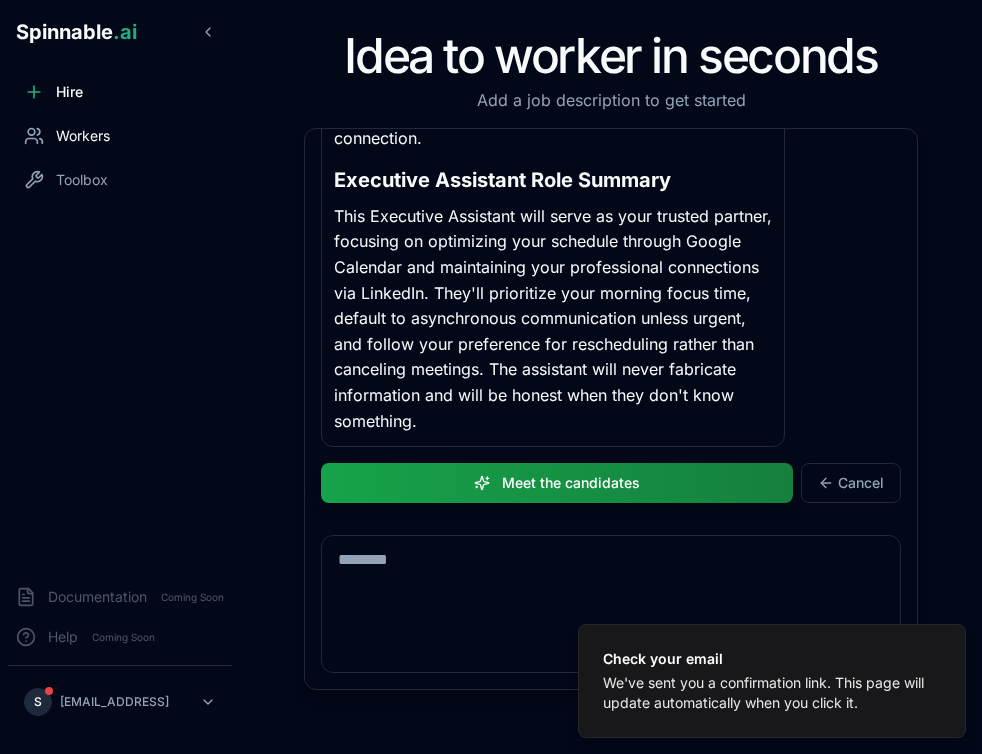click on "Workers" at bounding box center (120, 136) 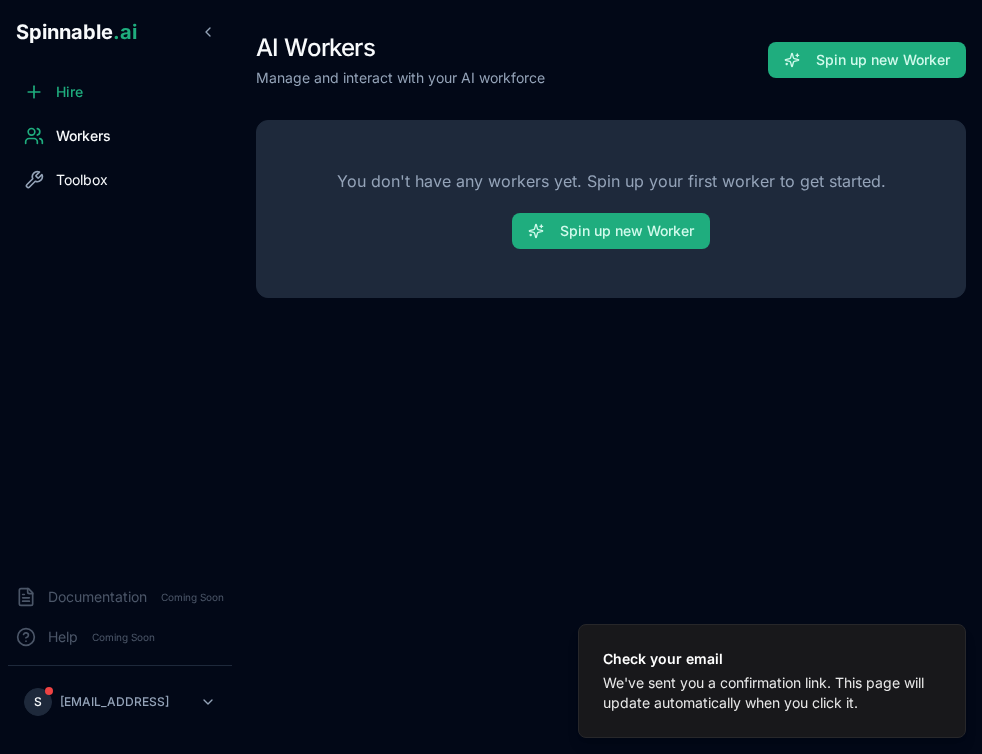 click on "Toolbox" at bounding box center [120, 180] 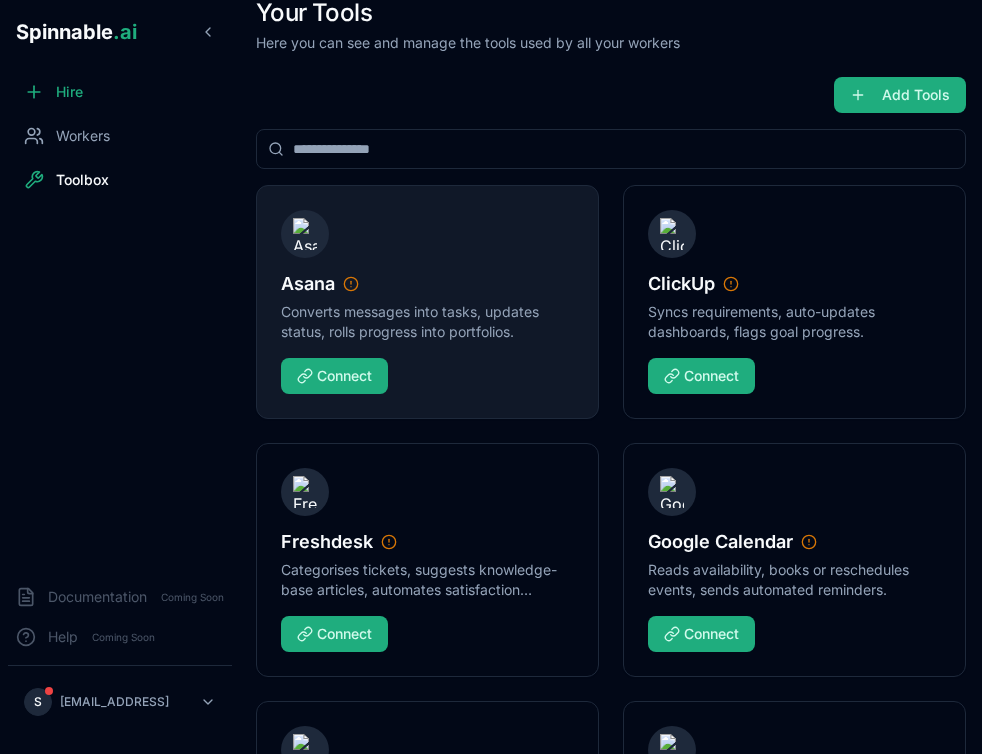 scroll, scrollTop: 0, scrollLeft: 0, axis: both 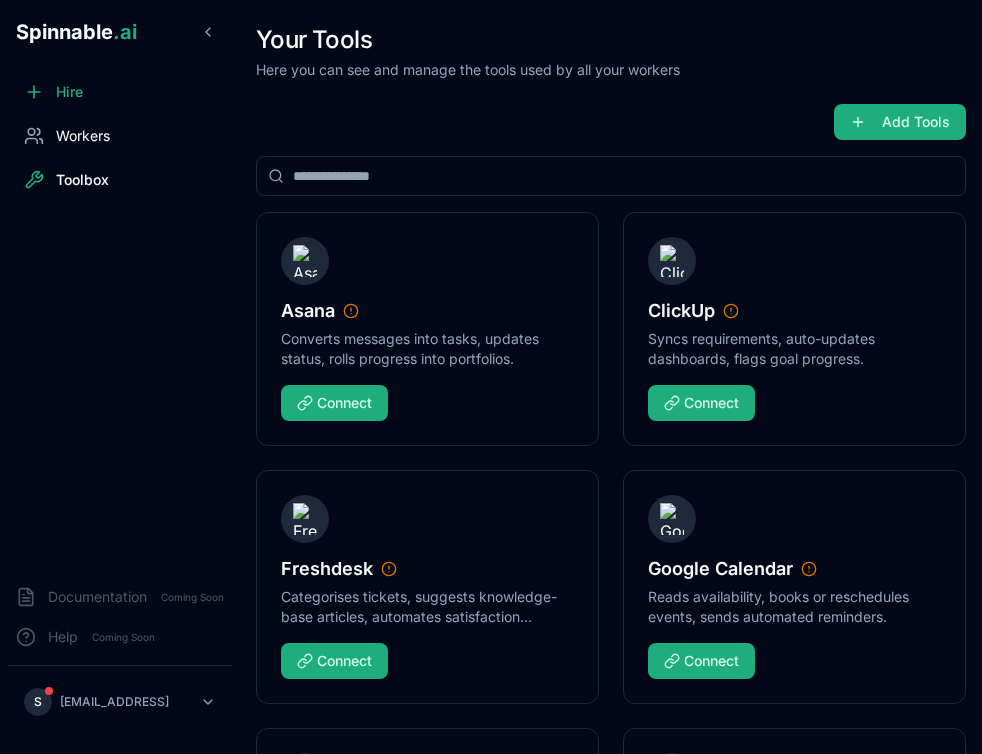 click on "Workers" at bounding box center (120, 136) 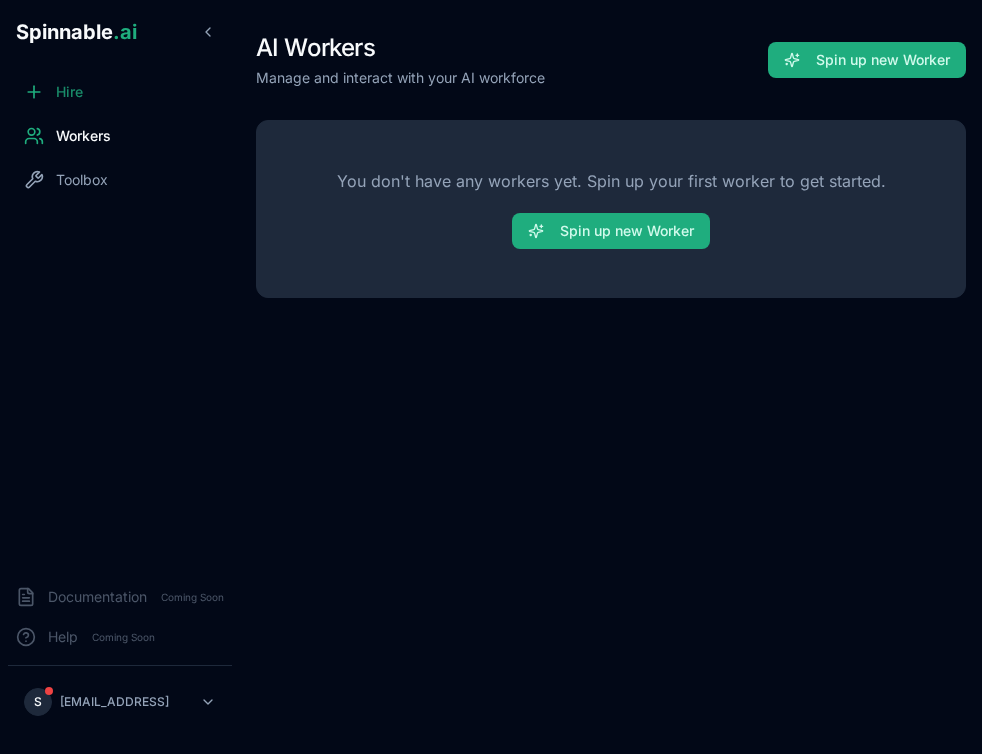 click on "Hire" at bounding box center [120, 92] 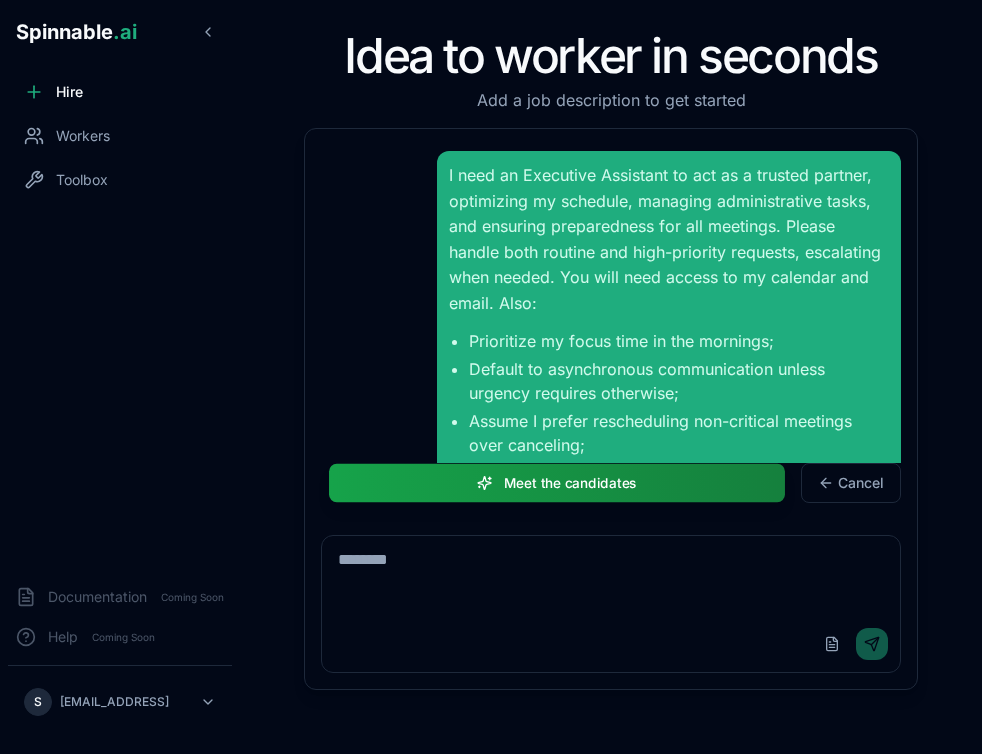 scroll, scrollTop: 836, scrollLeft: 0, axis: vertical 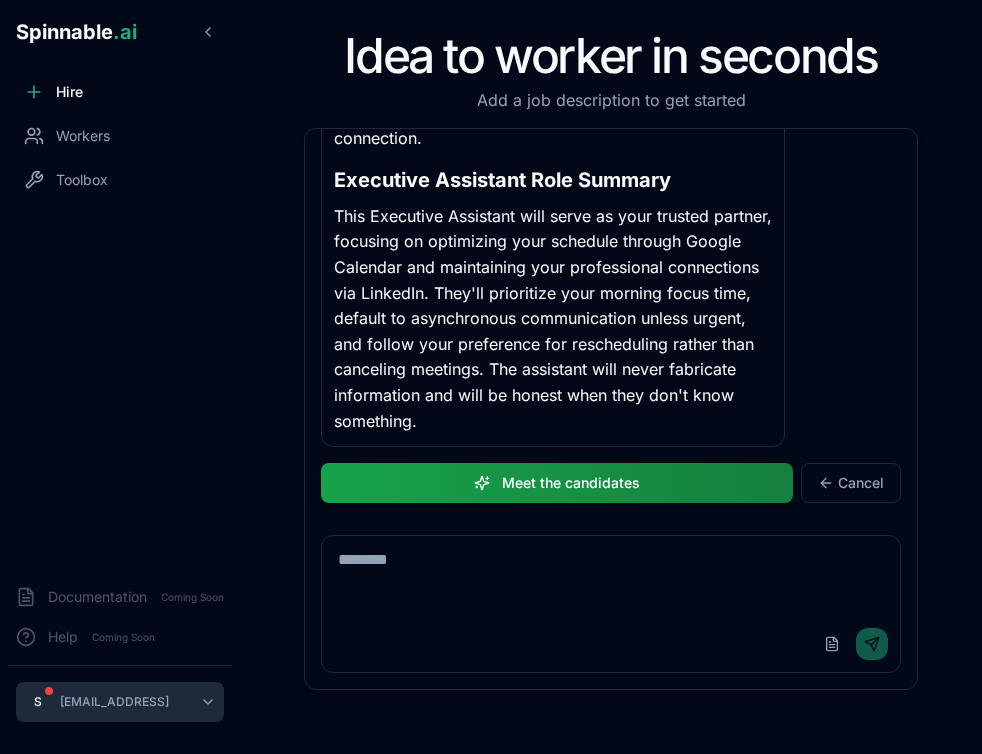click on "Spinnable .ai Hire Workers Toolbox Documentation Coming Soon Help Coming Soon S sebastiao+ghgh@spinnable.ai Idea to worker in seconds Add a job description to get started I need an Executive Assistant to act as a trusted partner, optimizing my schedule, managing administrative tasks, and ensuring preparedness for all meetings. Please handle both routine and high-priority requests, escalating when needed. You will need access to my calendar and email.
Also:
Prioritize my focus time in the mornings;
Default to asynchronous communication unless urgency requires otherwise;
Assume I prefer rescheduling non-critical meetings over canceling;
NEVER make up data; if you don't know something, say so.
Hi there! I'm Bob, a recruiter here to help you set up your Executive Assistant.
He'll learn with time. For now, all I want is for the employee to connect to Linkedin and Google Calendar
Executive Assistant Role Summary
Meet the candidates Cancel Upload File Send" at bounding box center [491, 377] 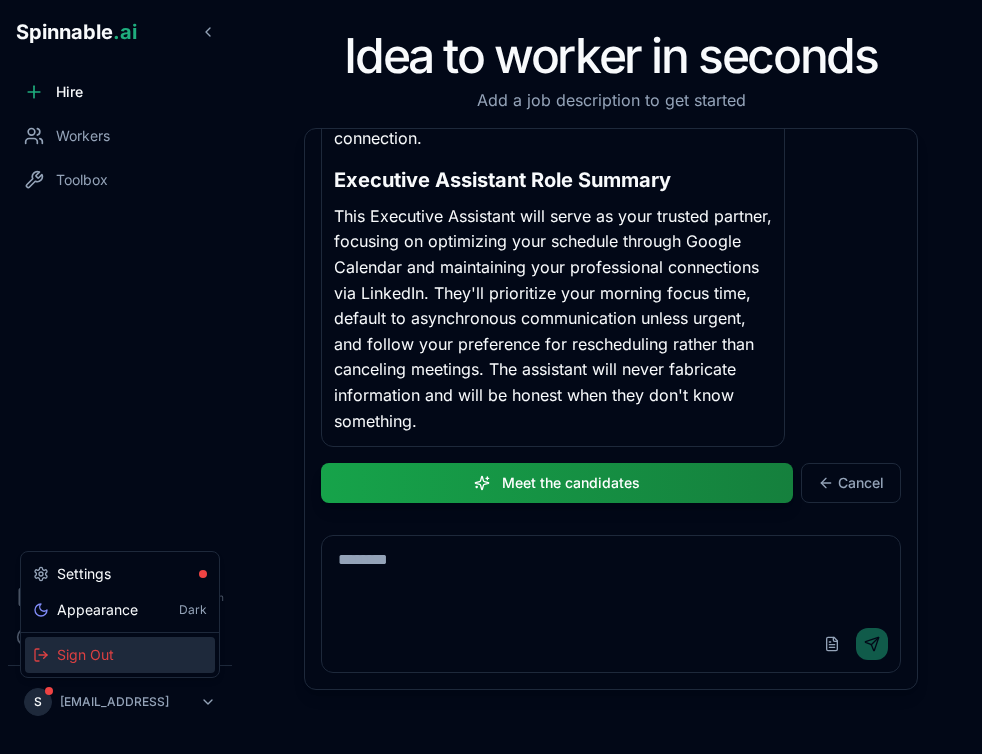 click on "Sign Out" at bounding box center [120, 655] 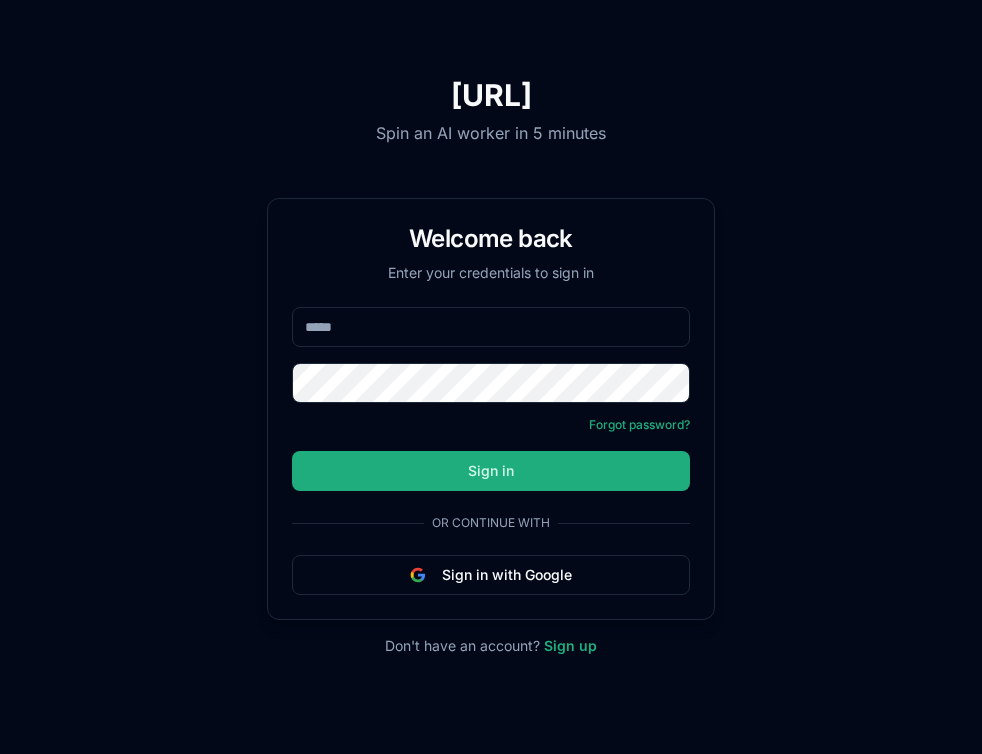 scroll, scrollTop: 0, scrollLeft: 0, axis: both 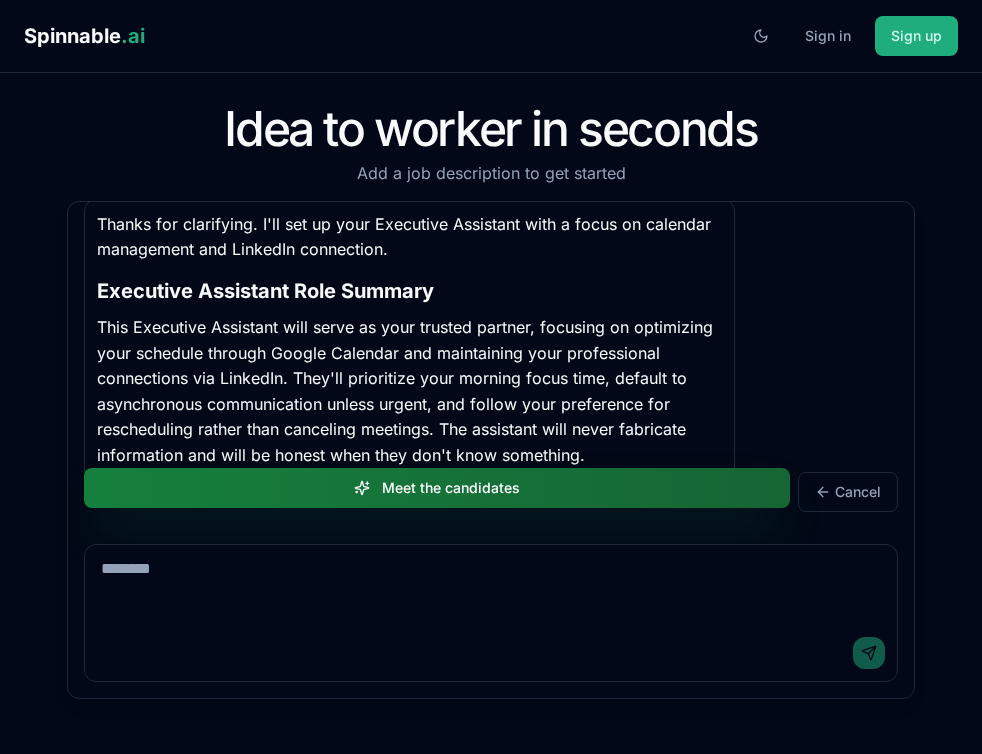 click on "Meet the candidates" at bounding box center (437, 488) 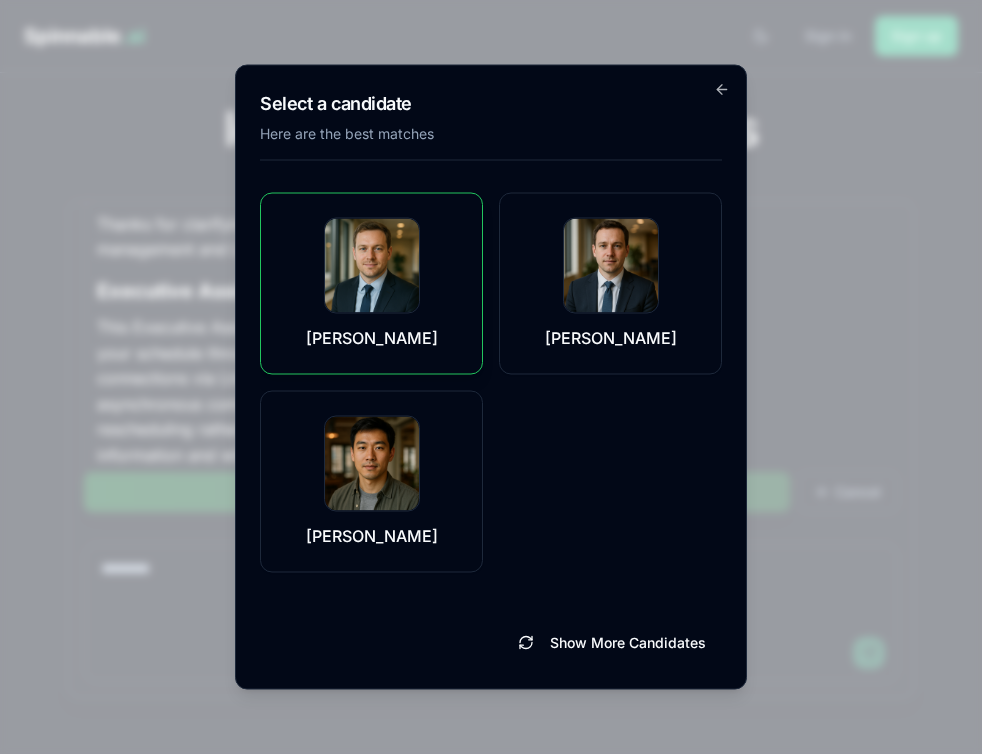click on "Alex Carter" at bounding box center (371, 284) 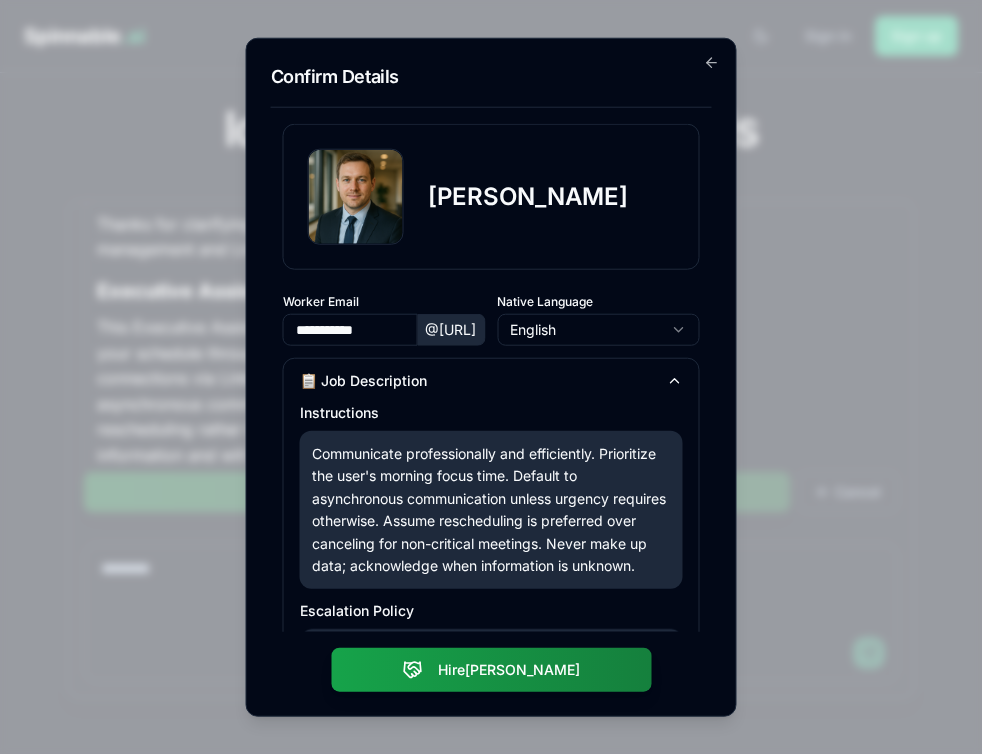 scroll, scrollTop: 501, scrollLeft: 0, axis: vertical 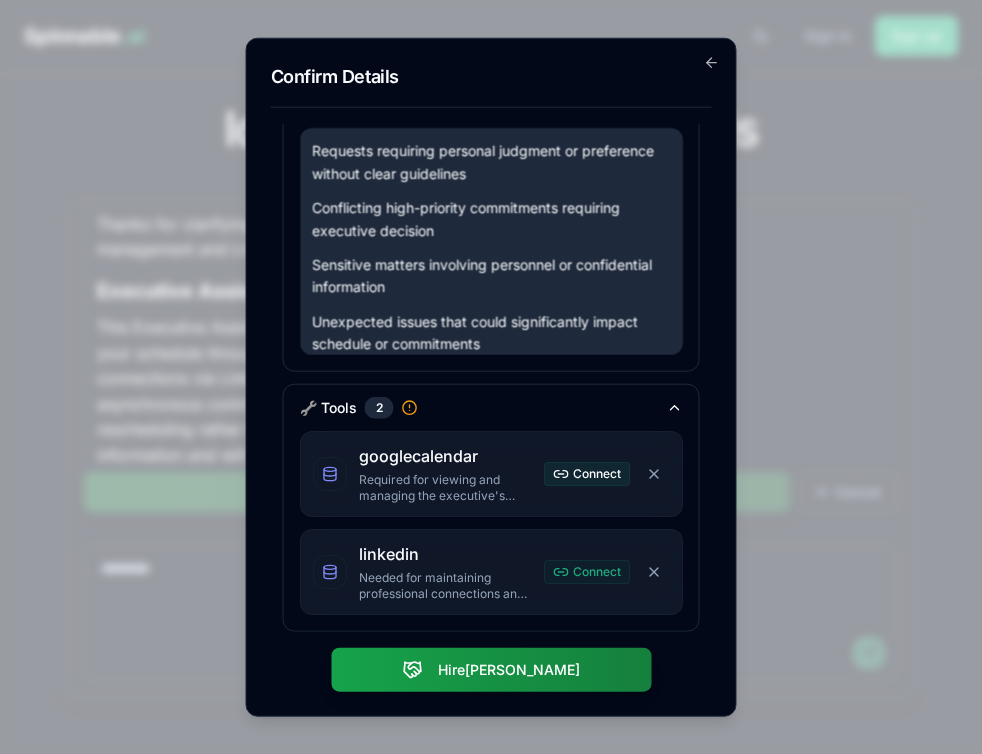 click on "Connect" at bounding box center (587, 473) 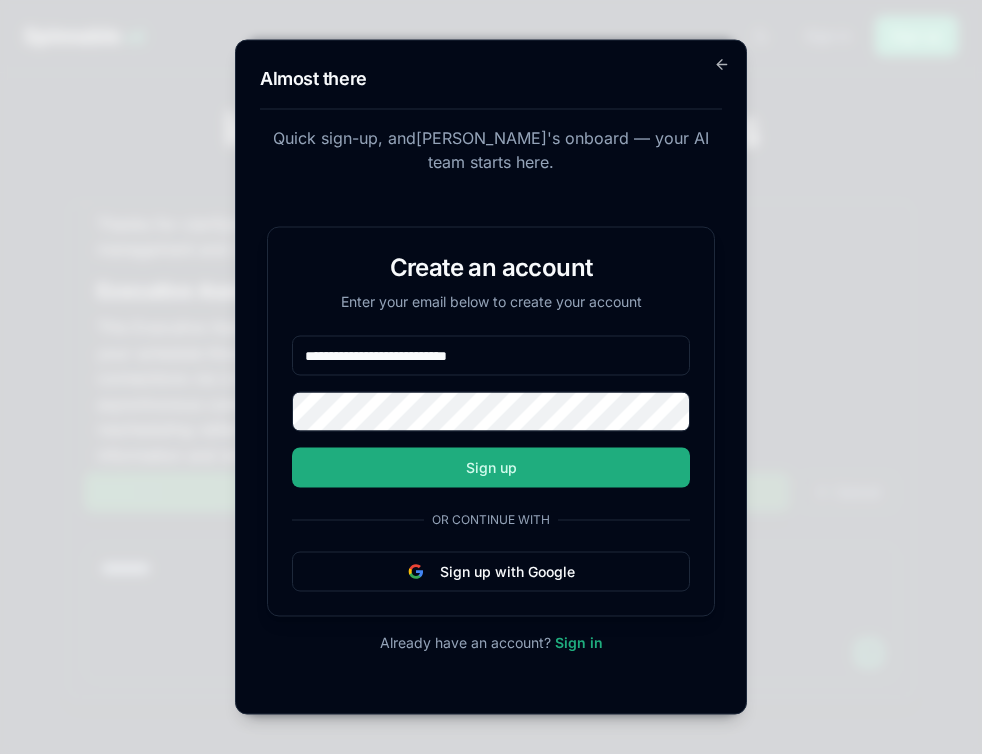 type on "**********" 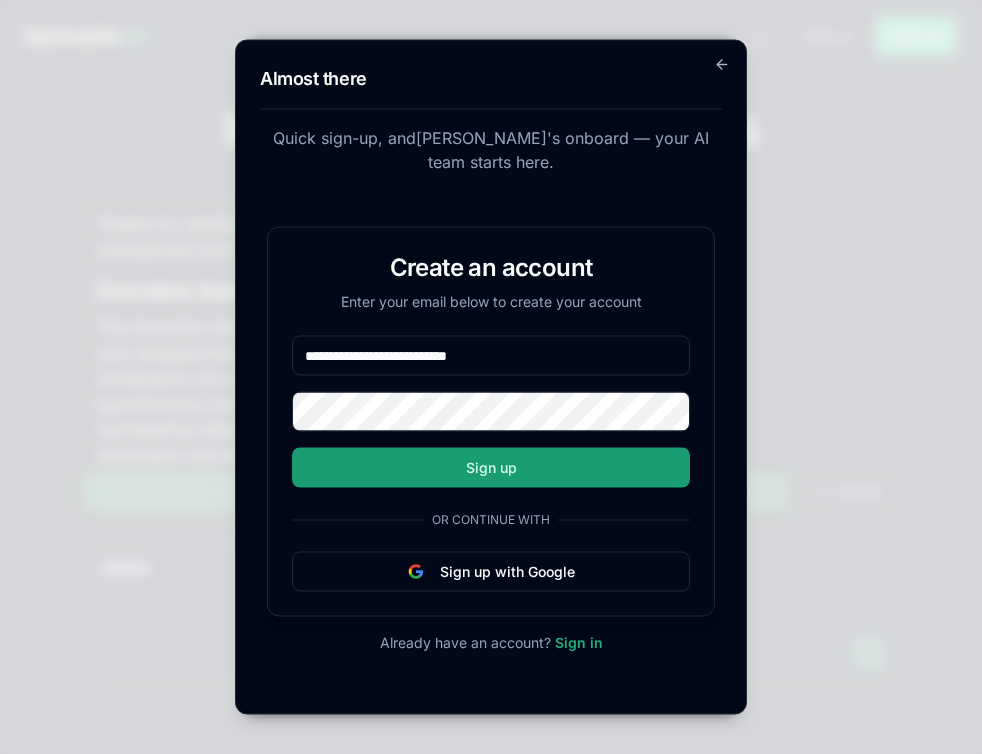 click on "Sign up" at bounding box center (491, 468) 